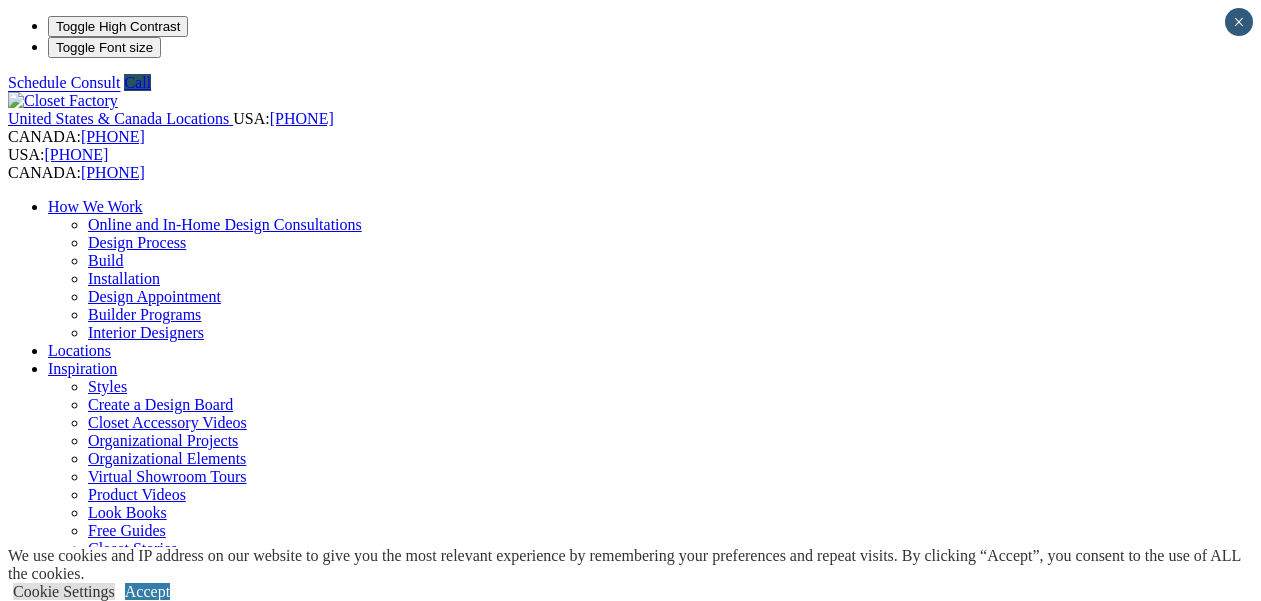 scroll, scrollTop: 0, scrollLeft: 0, axis: both 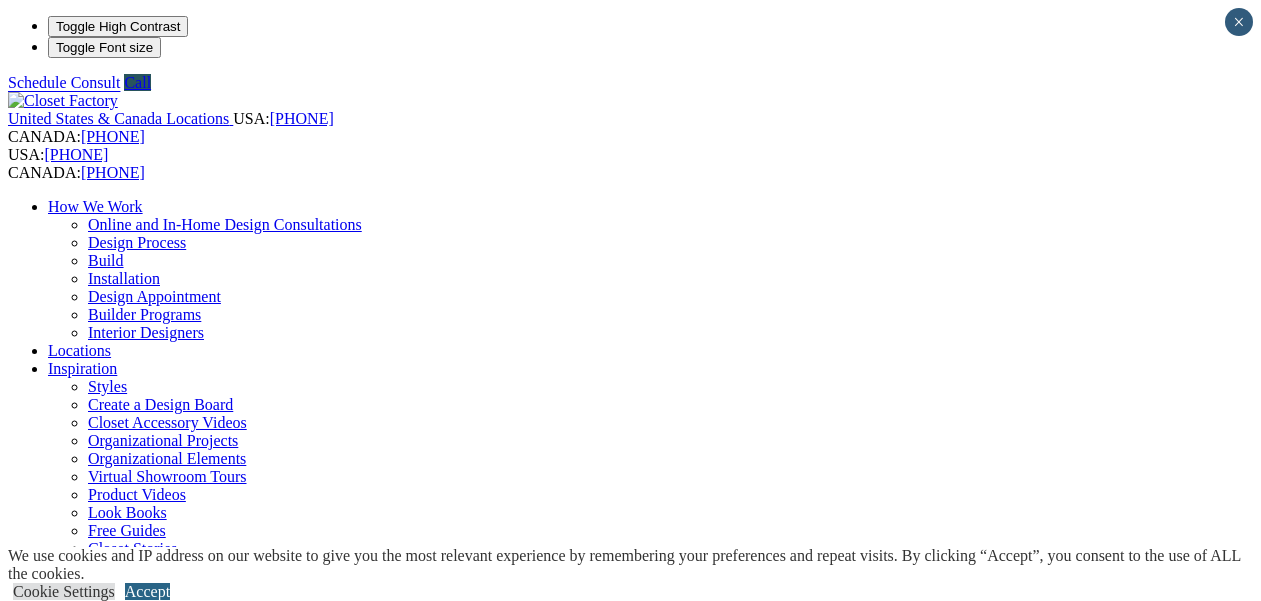 click on "Accept" at bounding box center [147, 591] 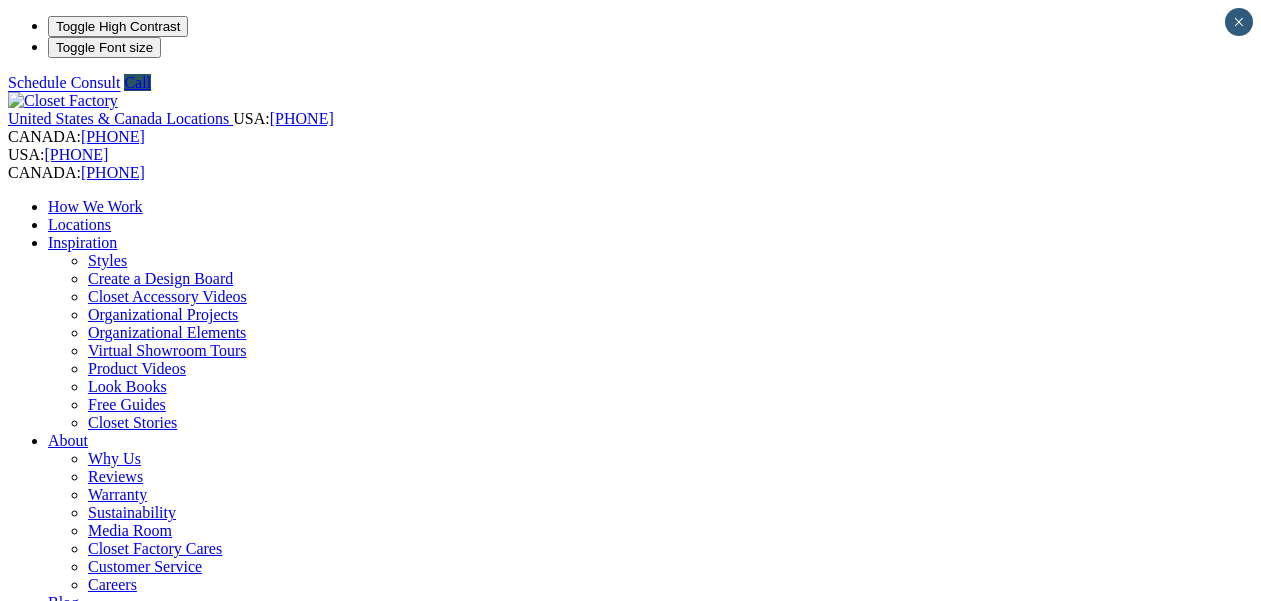 scroll, scrollTop: 0, scrollLeft: 0, axis: both 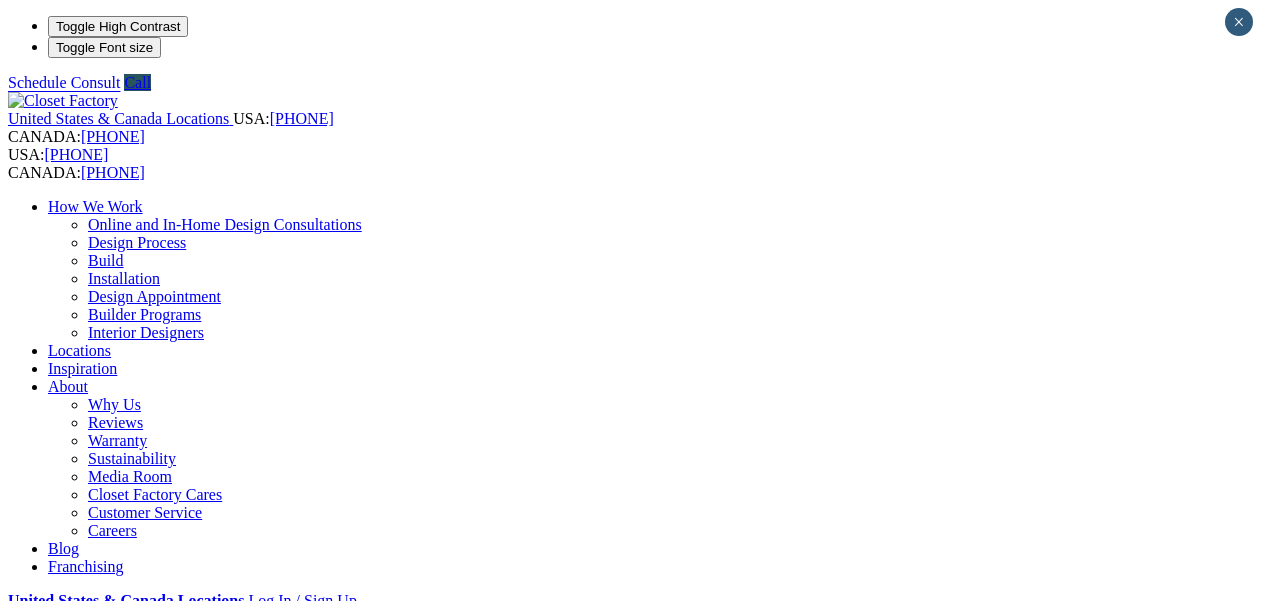 click on "Online and In-Home Design Consultations" at bounding box center (225, 224) 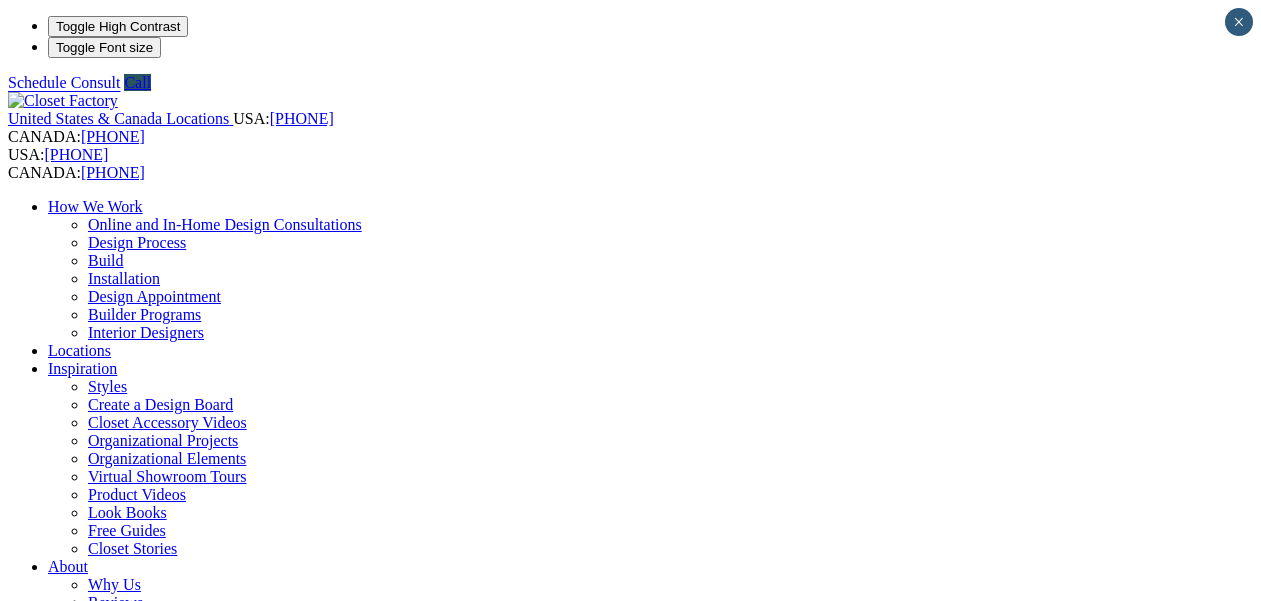 scroll, scrollTop: 0, scrollLeft: 0, axis: both 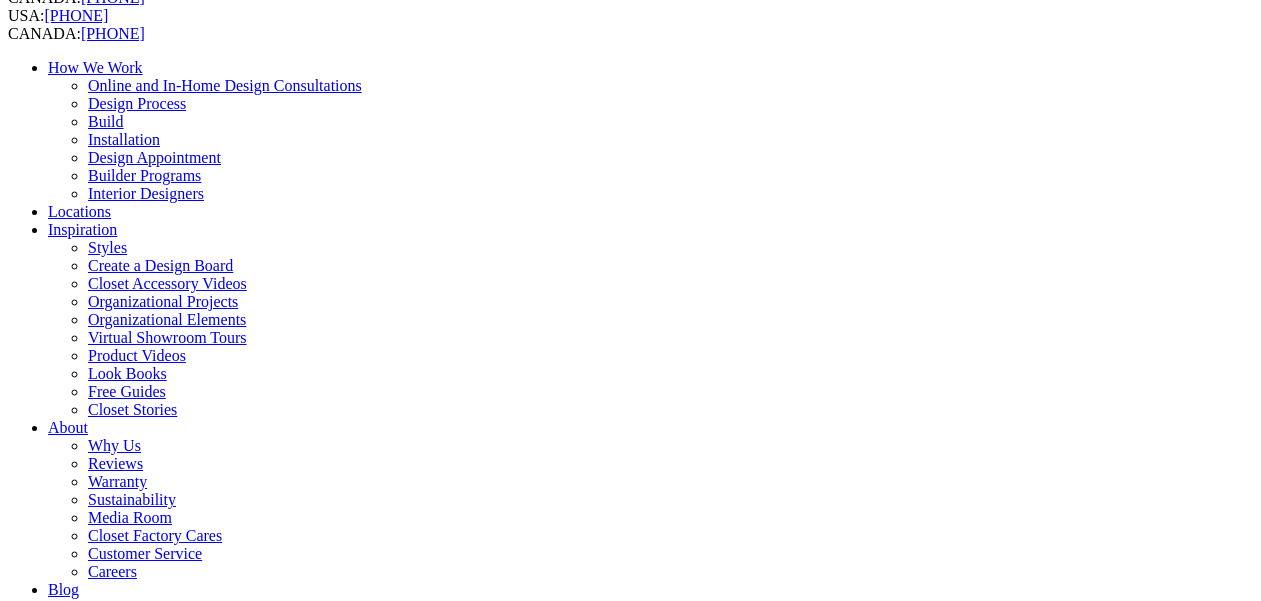 click on "CLOSE (X)" at bounding box center [46, 1610] 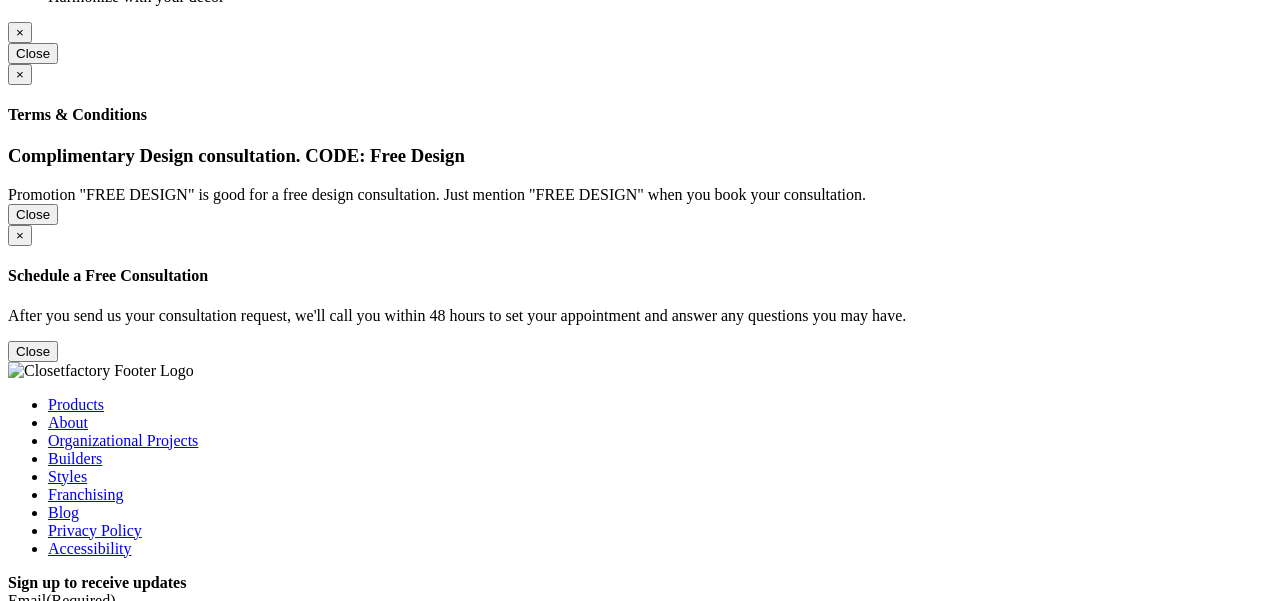 scroll, scrollTop: 5241, scrollLeft: 0, axis: vertical 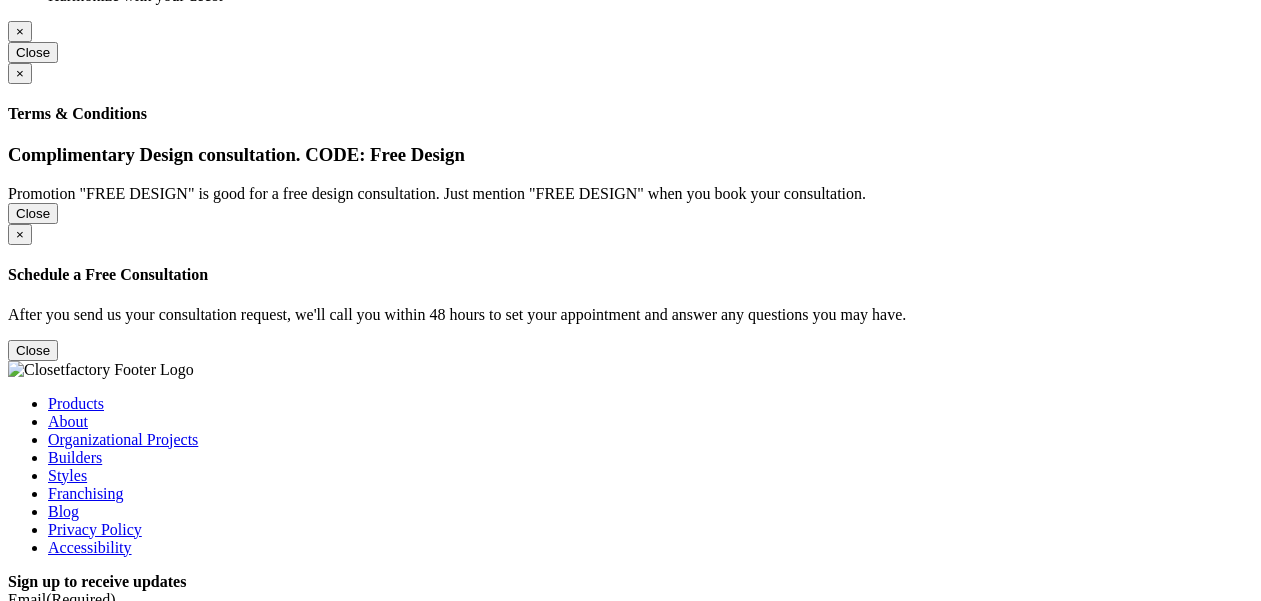 click on "LookBooks" at bounding box center [85, 1096] 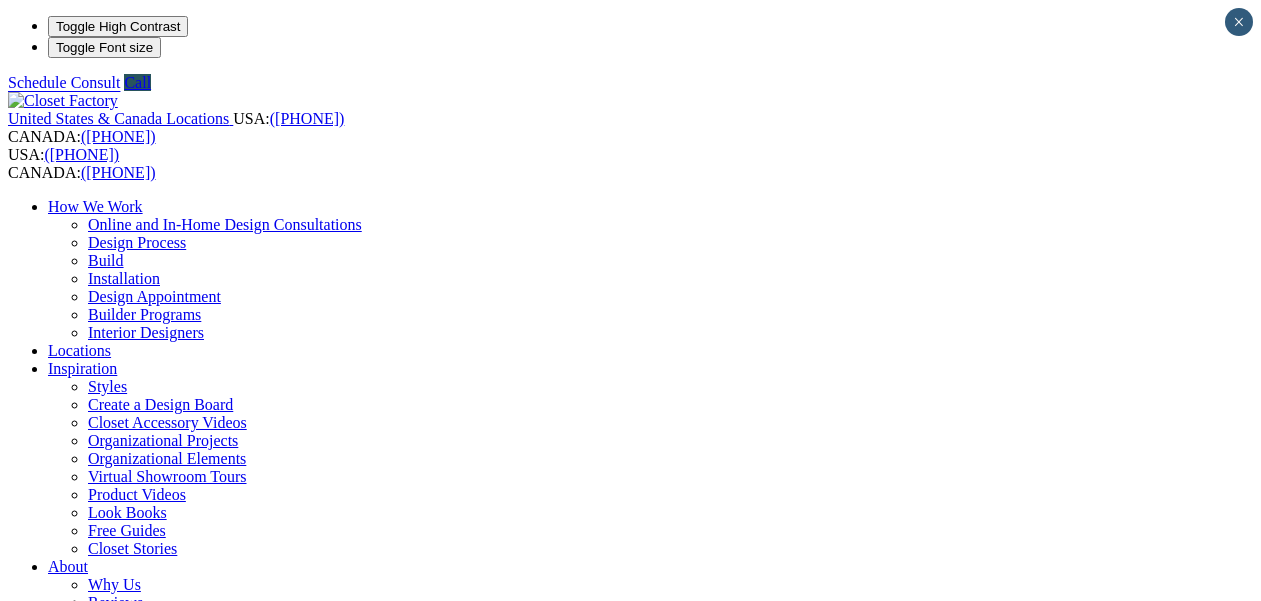 scroll, scrollTop: 130, scrollLeft: 0, axis: vertical 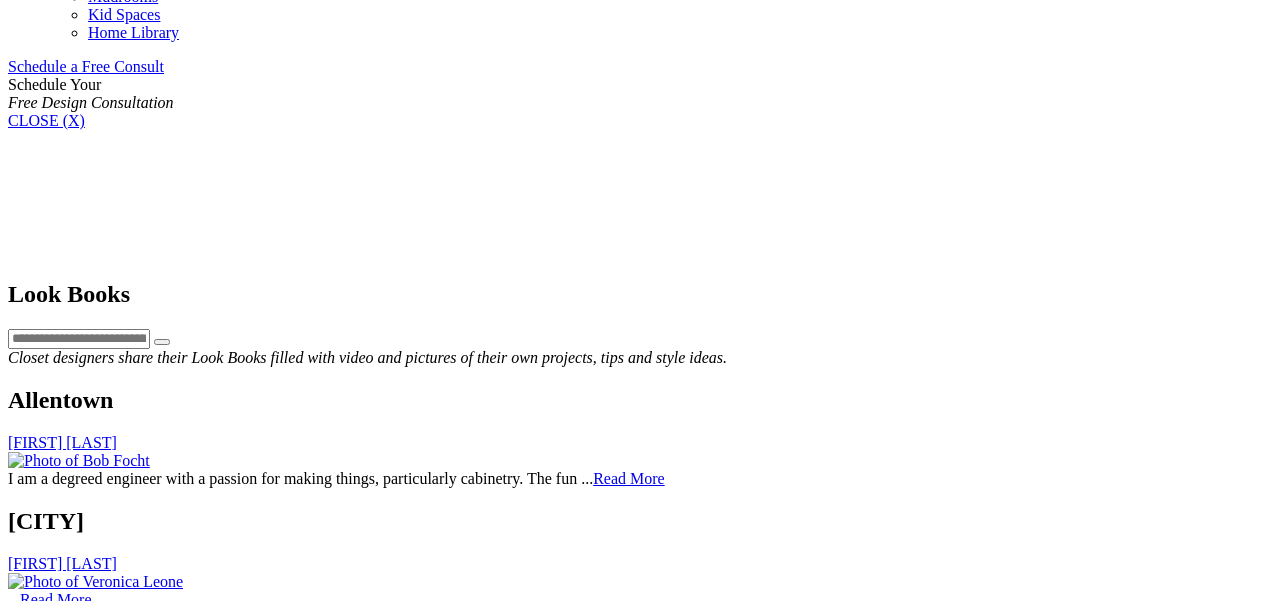 click on "Wardrobe Closets" at bounding box center [145, -310] 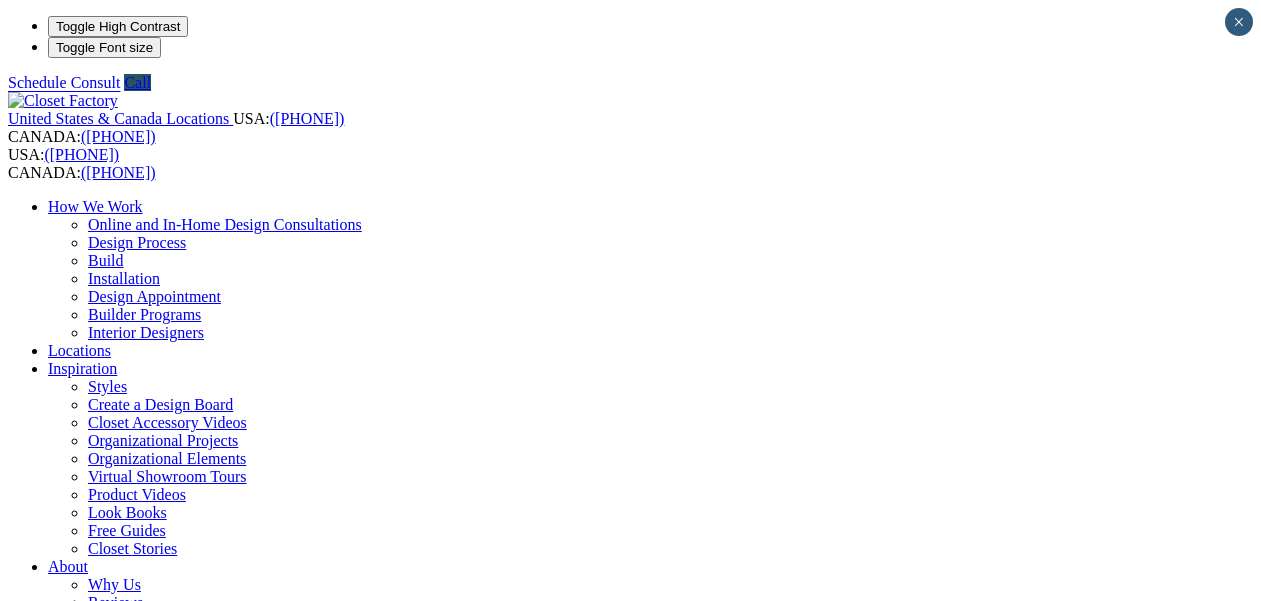 scroll, scrollTop: 0, scrollLeft: 0, axis: both 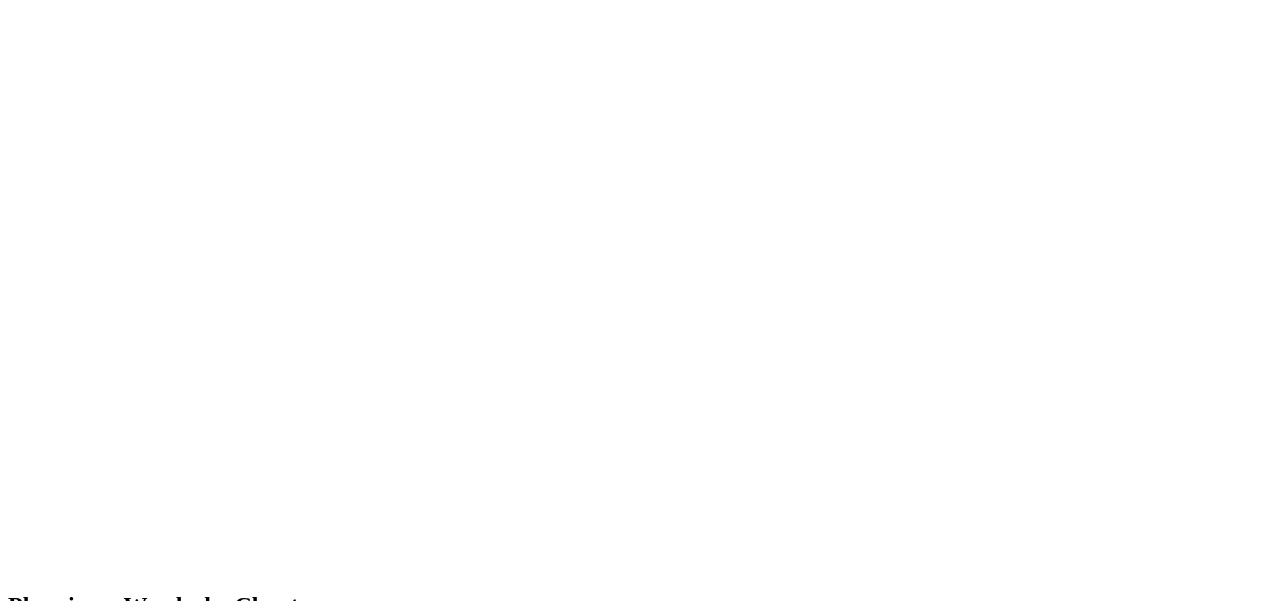 click on "next" at bounding box center [630, 1814] 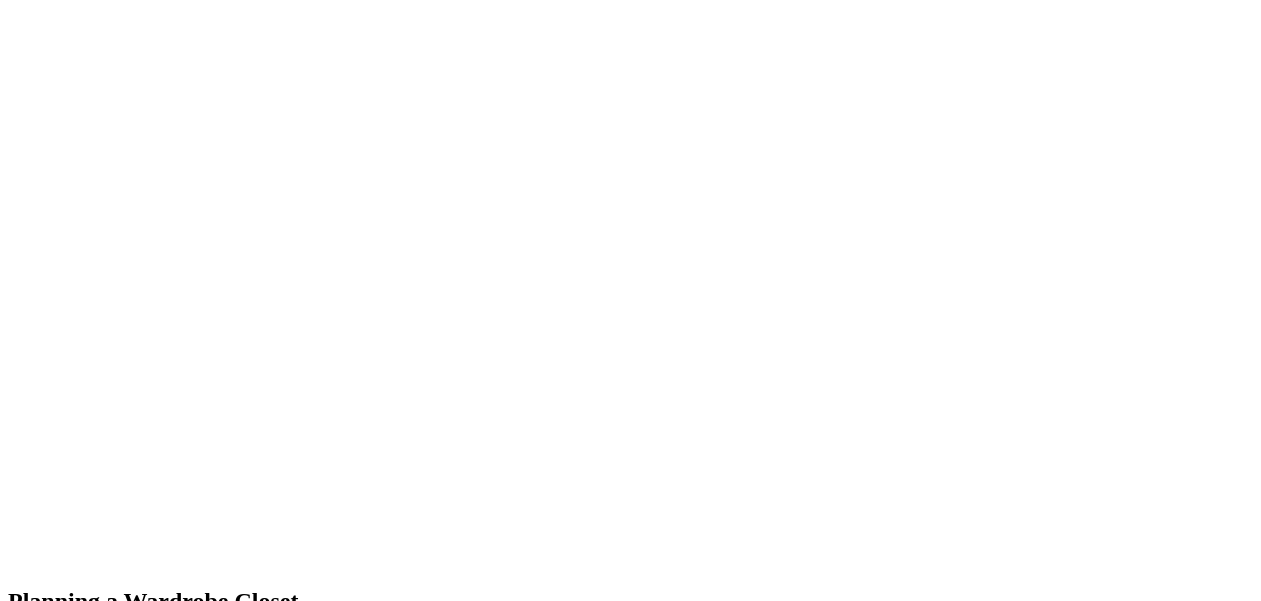 scroll, scrollTop: 2114, scrollLeft: 0, axis: vertical 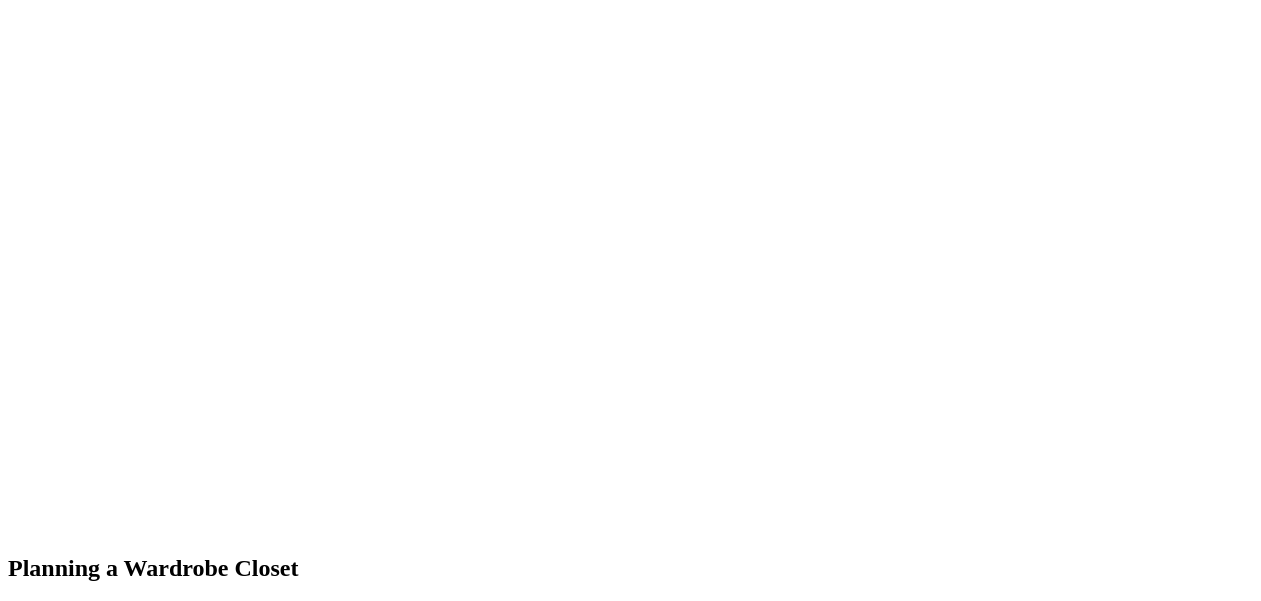 click on "prev" at bounding box center (630, 1391) 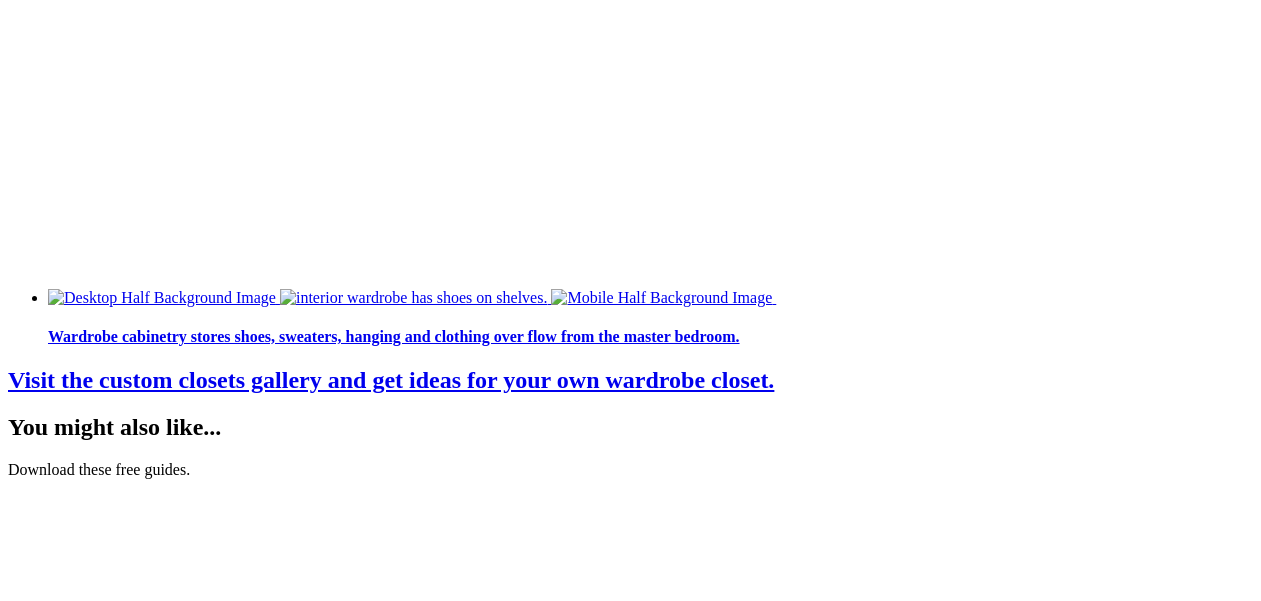 scroll, scrollTop: 5491, scrollLeft: 0, axis: vertical 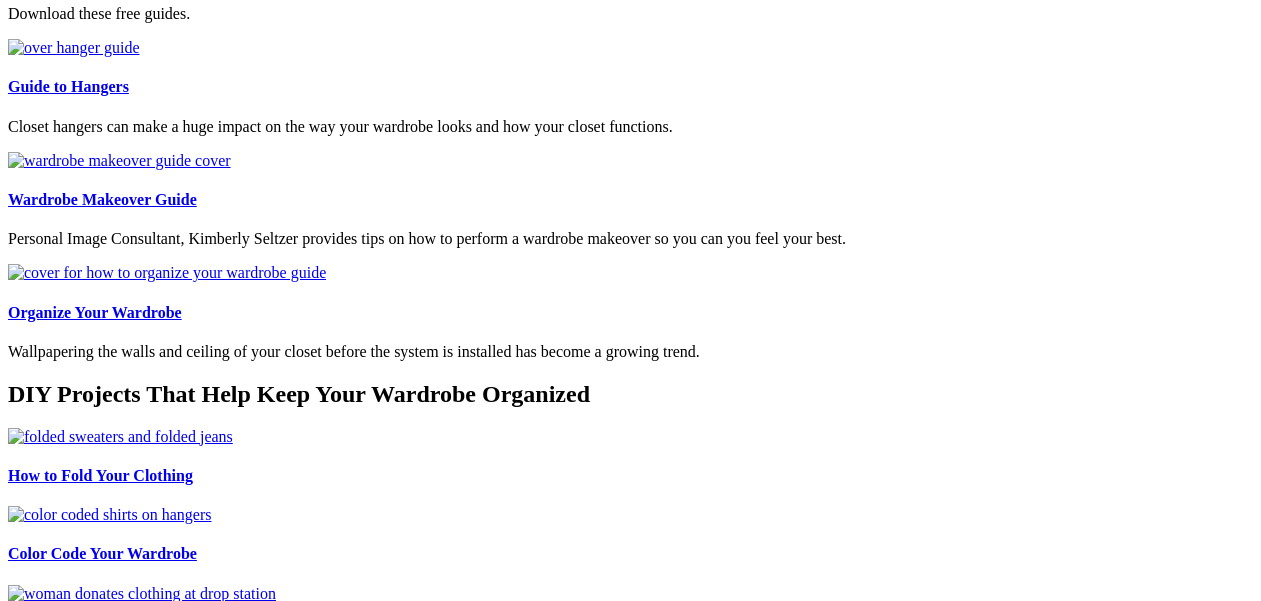 click on "Wine & Pantry" at bounding box center (136, -4713) 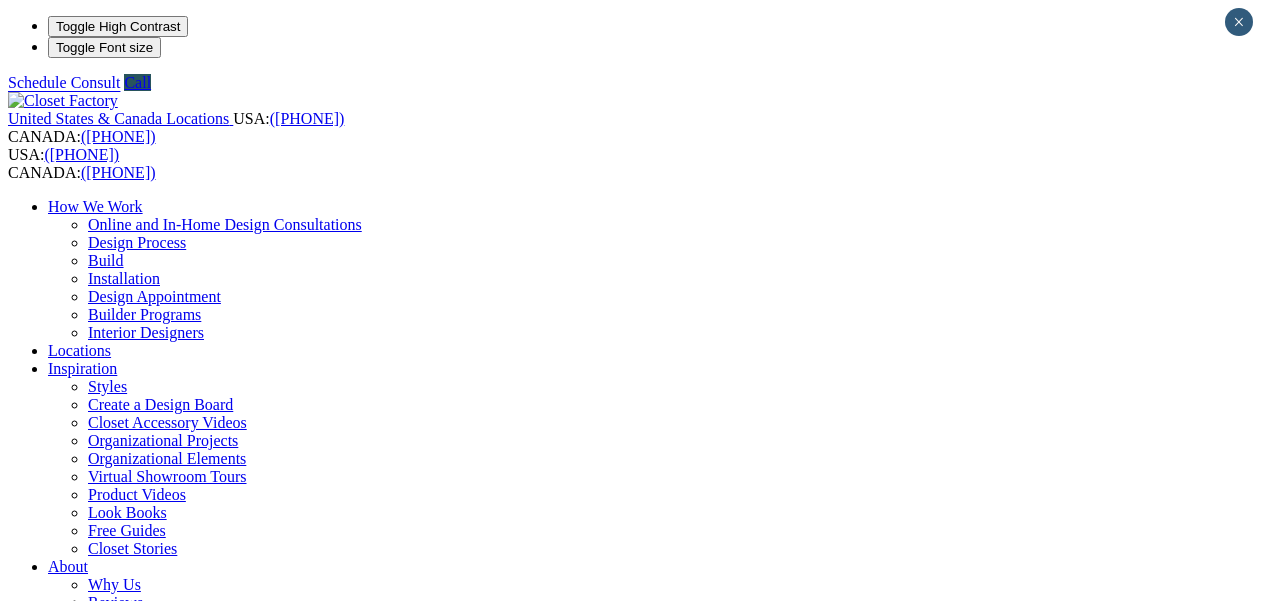 scroll, scrollTop: 0, scrollLeft: 0, axis: both 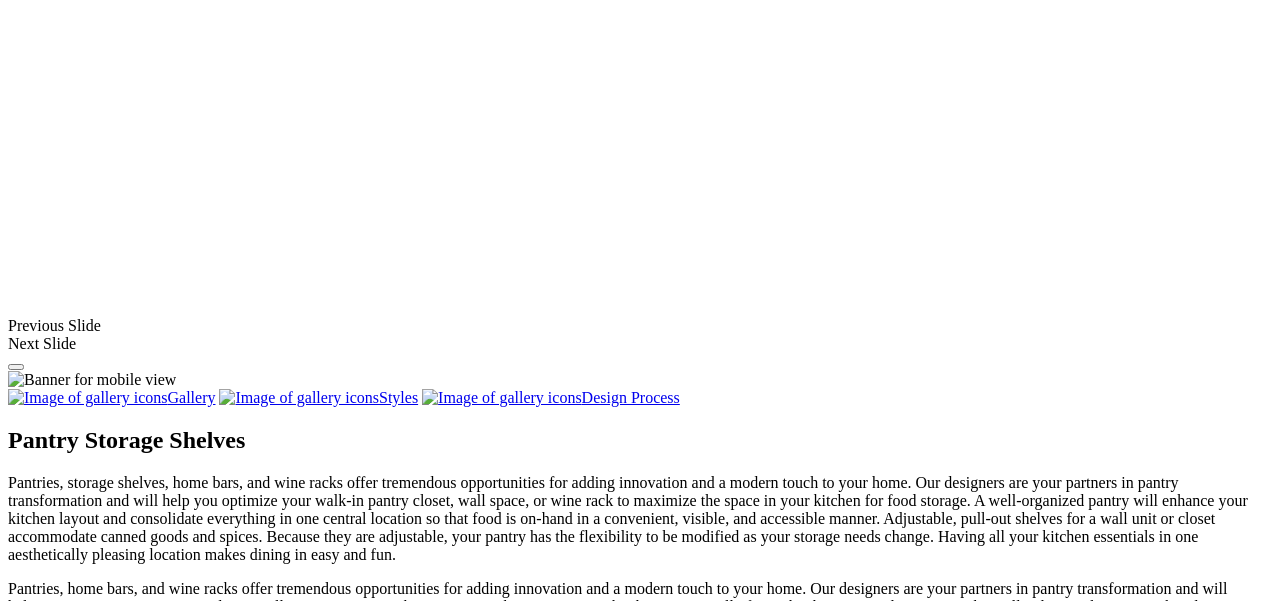 click at bounding box center (580, 1292) 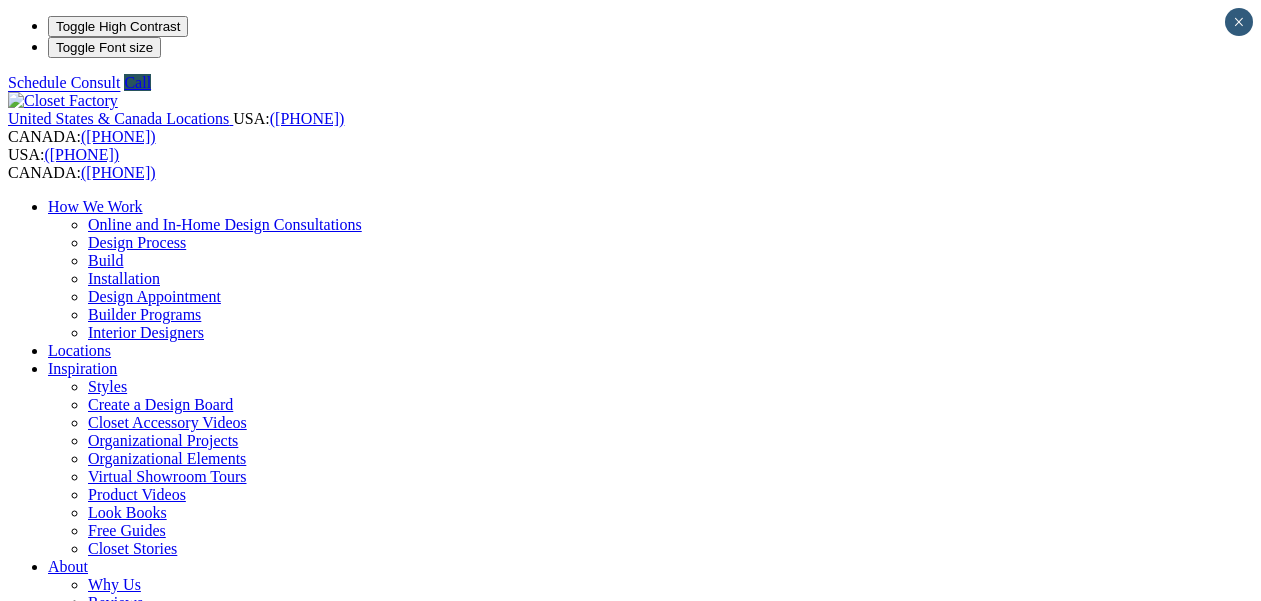 scroll, scrollTop: 0, scrollLeft: 0, axis: both 